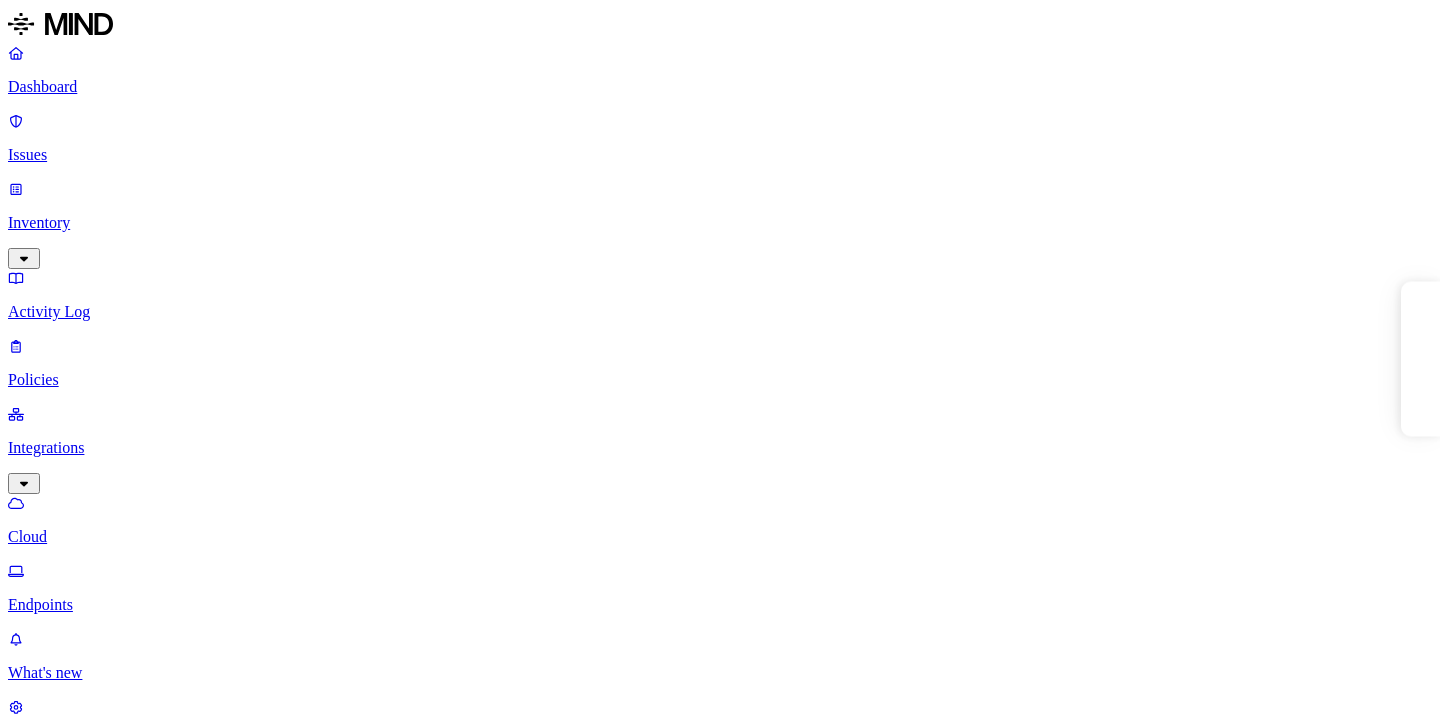 scroll, scrollTop: 0, scrollLeft: 0, axis: both 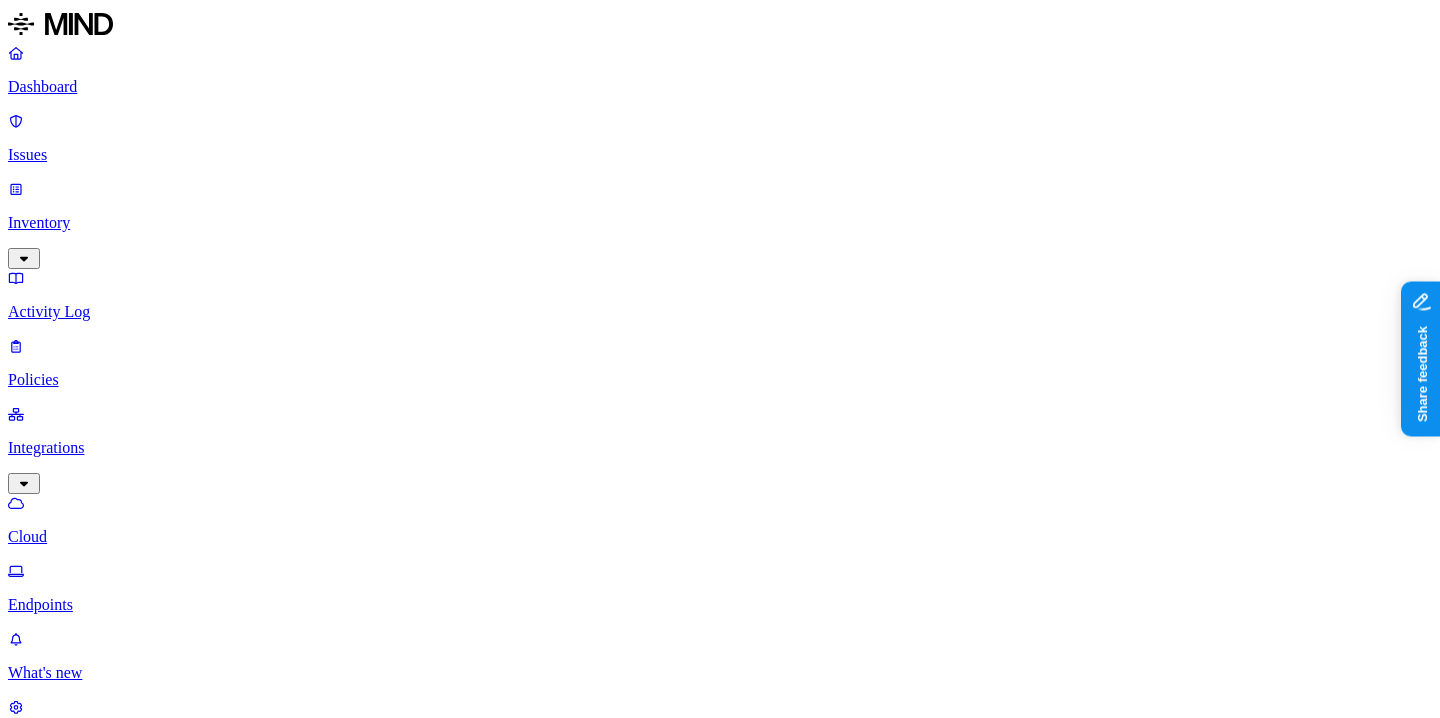 click on "Inventory" at bounding box center [720, 223] 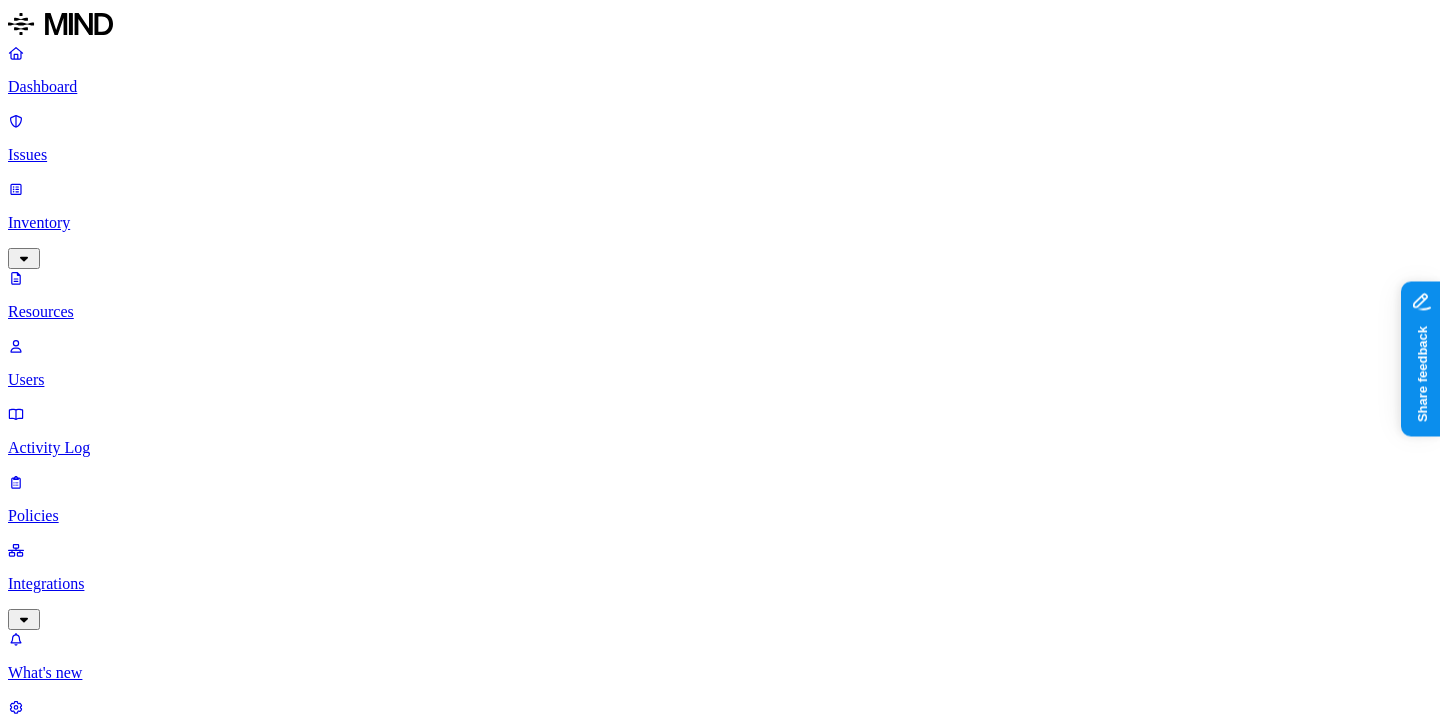 click on "Classification" at bounding box center [55, 1069] 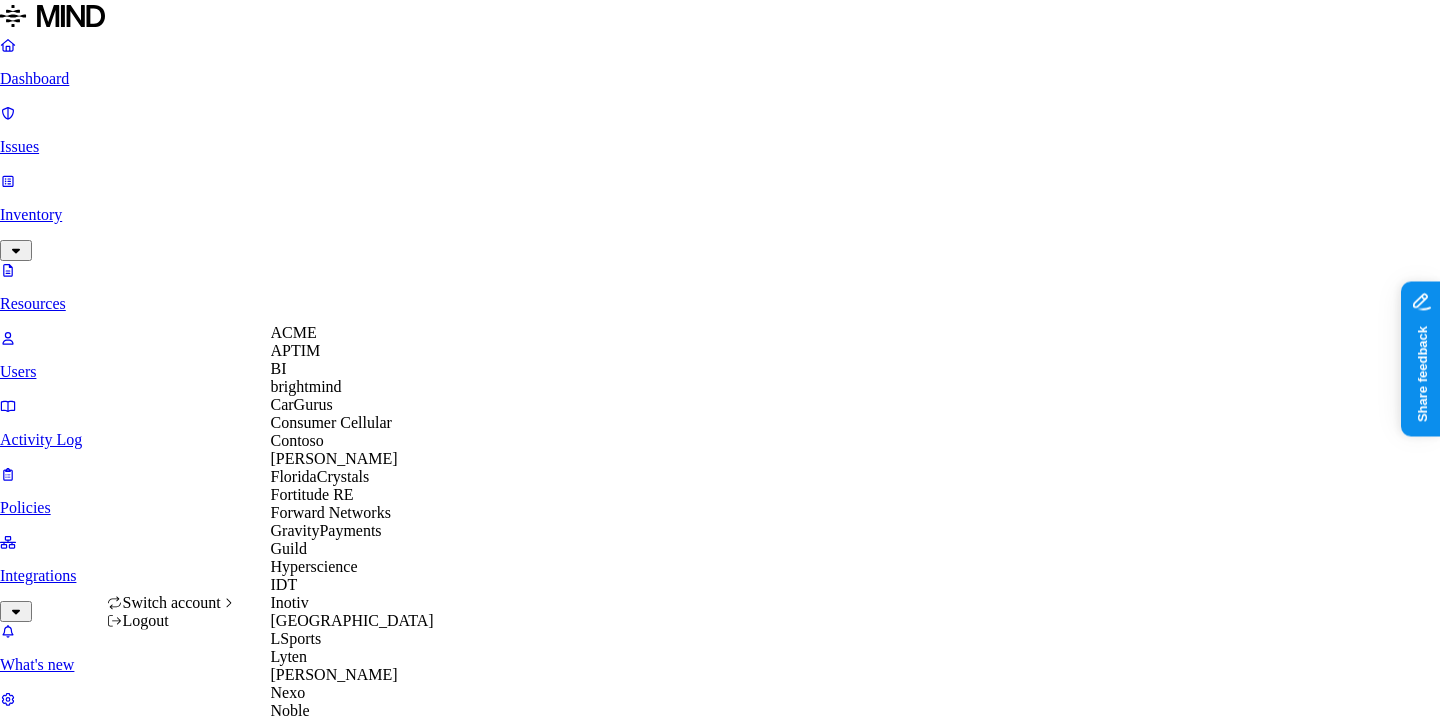 scroll, scrollTop: 0, scrollLeft: 0, axis: both 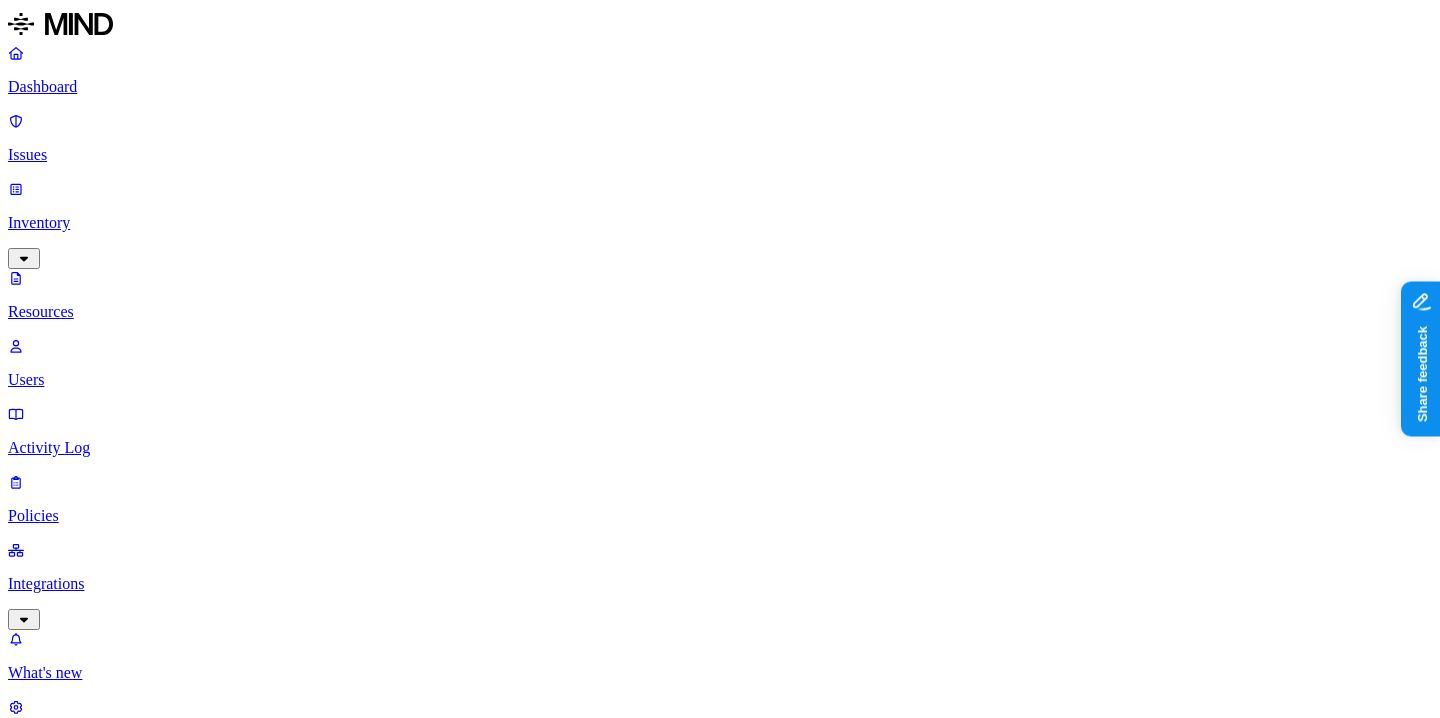 click on "Policies" at bounding box center [720, 499] 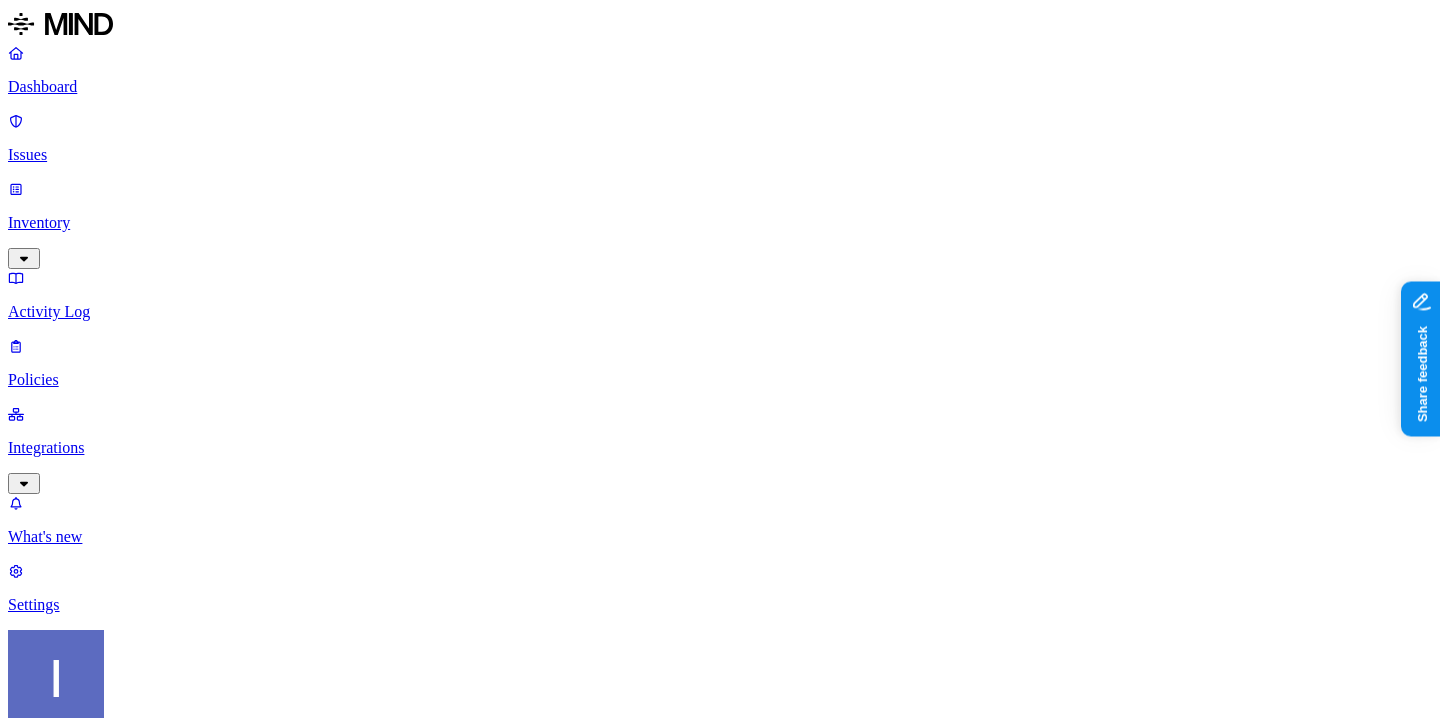 scroll, scrollTop: 0, scrollLeft: 0, axis: both 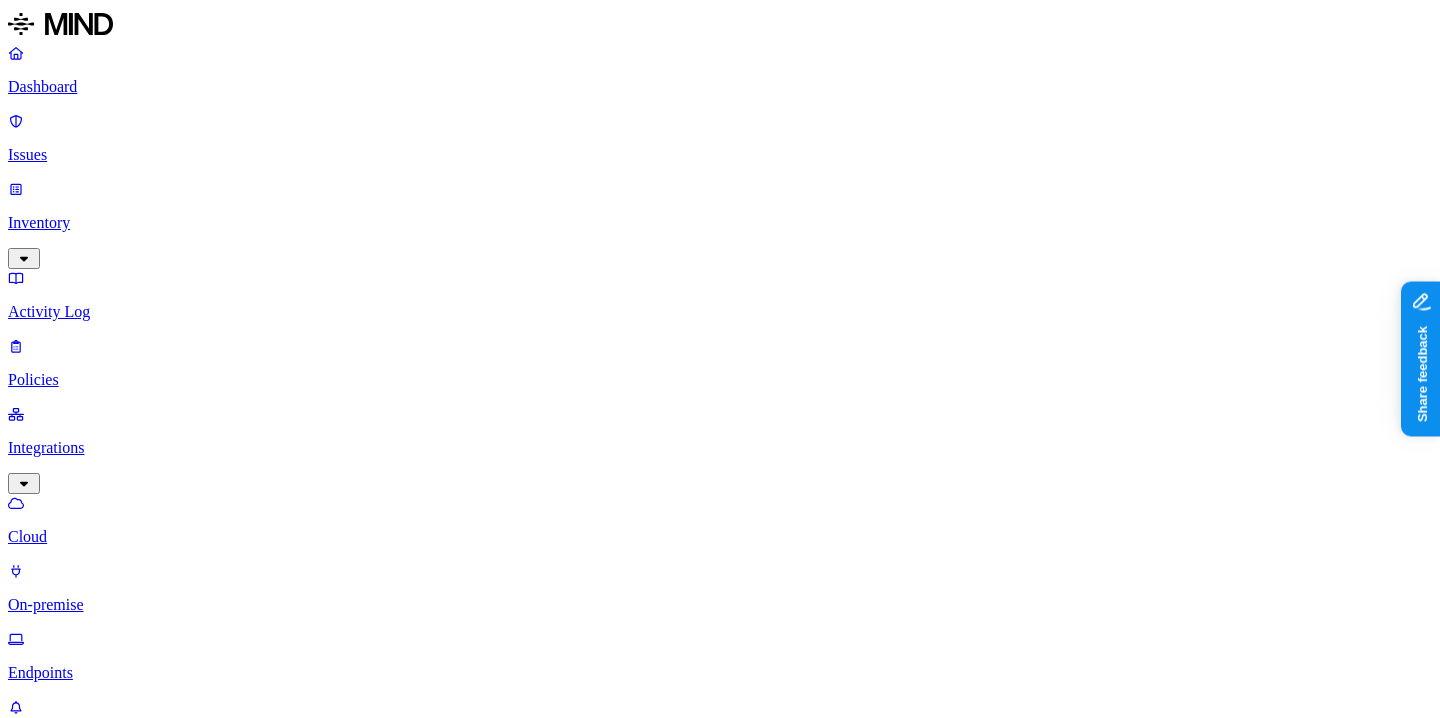 click on "Endpoints" at bounding box center (720, 673) 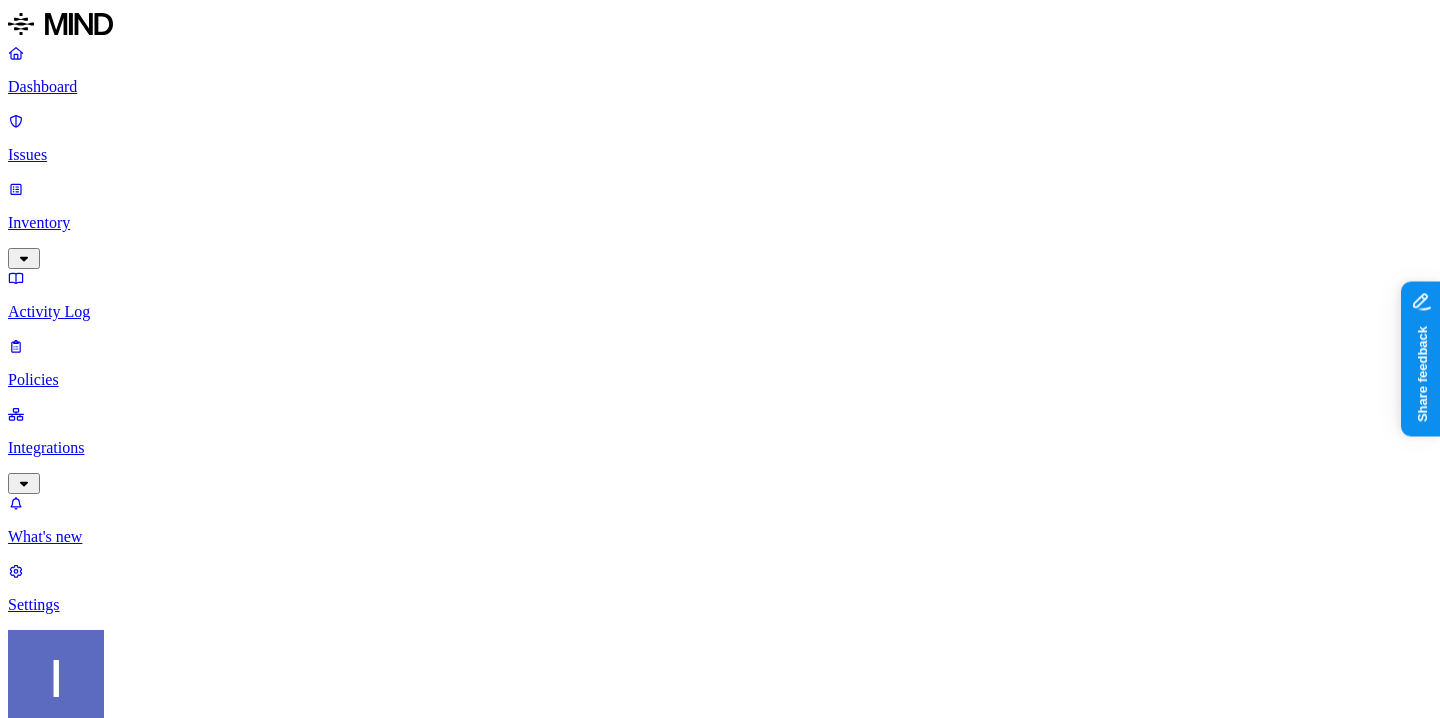 click on "Inventory" at bounding box center (720, 223) 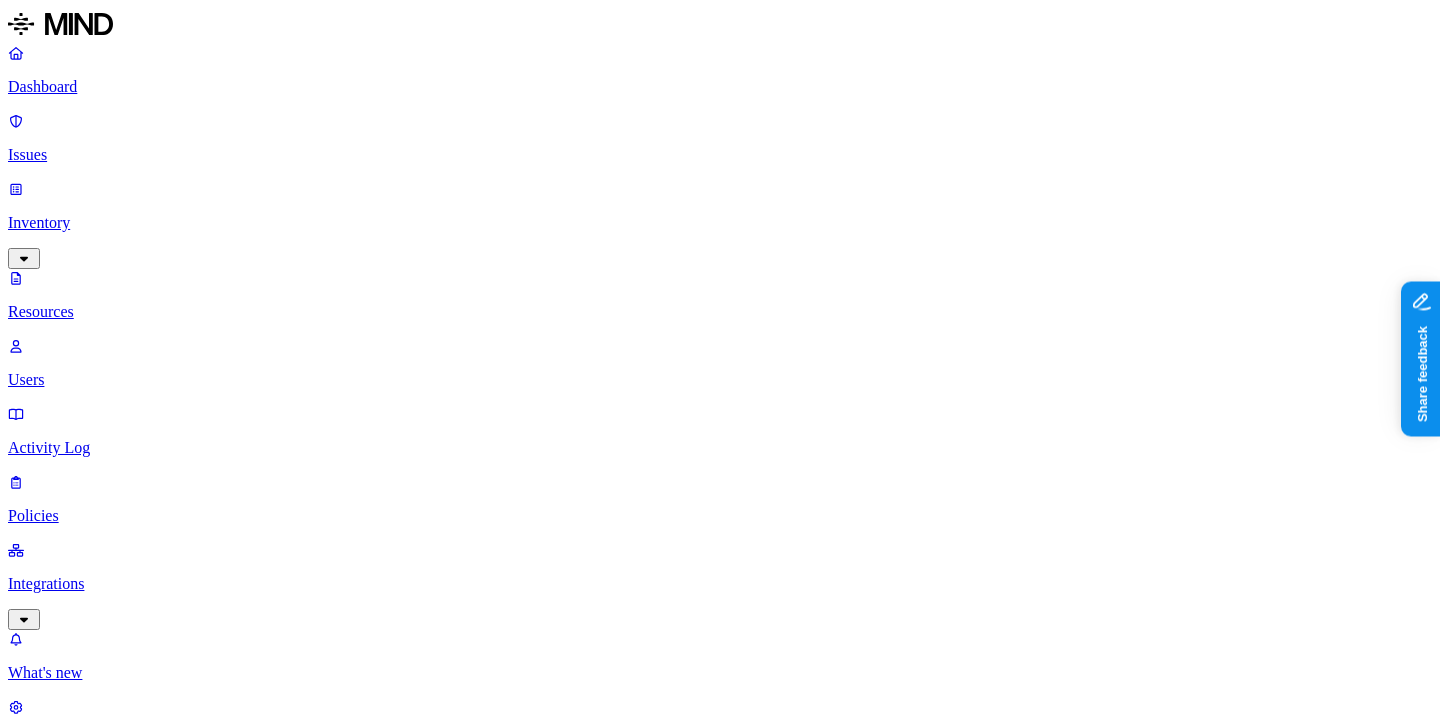click on "Users" at bounding box center (720, 380) 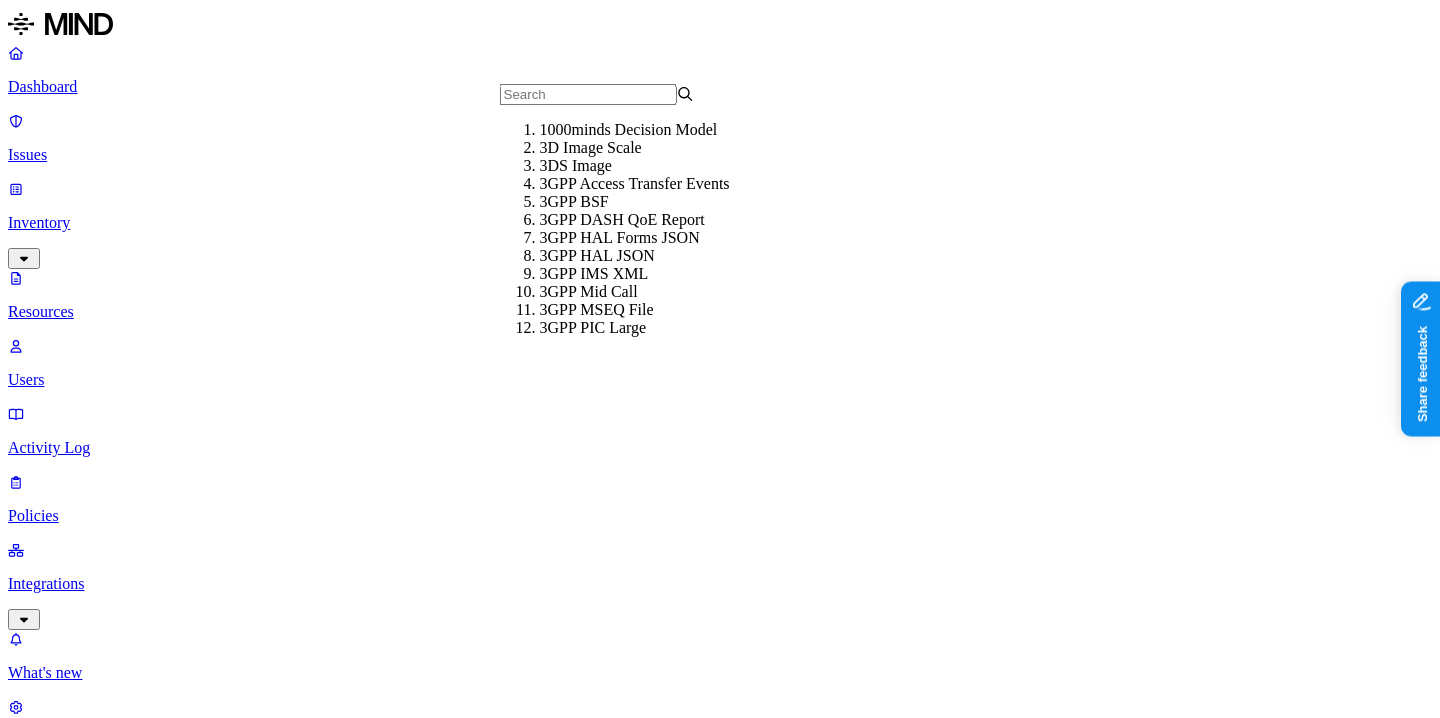 click on "Kind" at bounding box center (37, 1069) 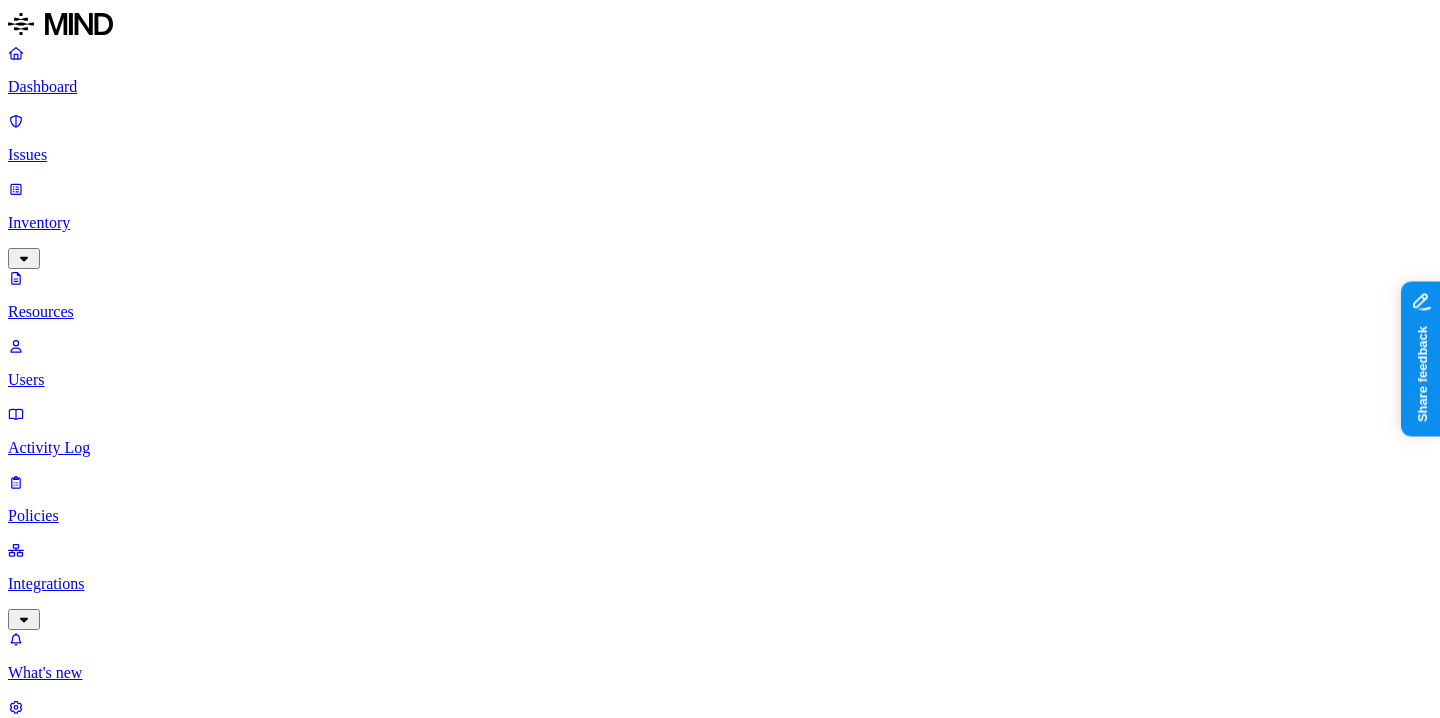 click on "SharePoint file" at bounding box center [1298, 3664] 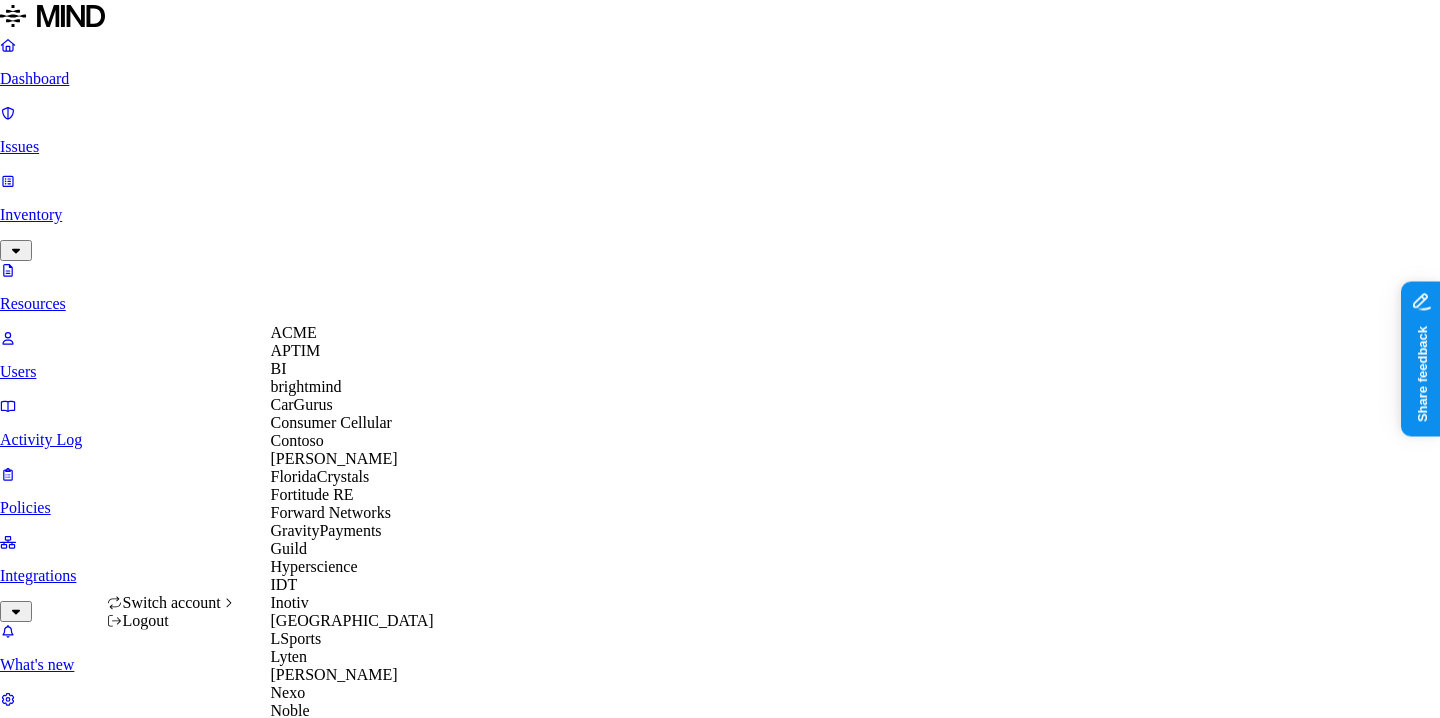 scroll, scrollTop: 920, scrollLeft: 0, axis: vertical 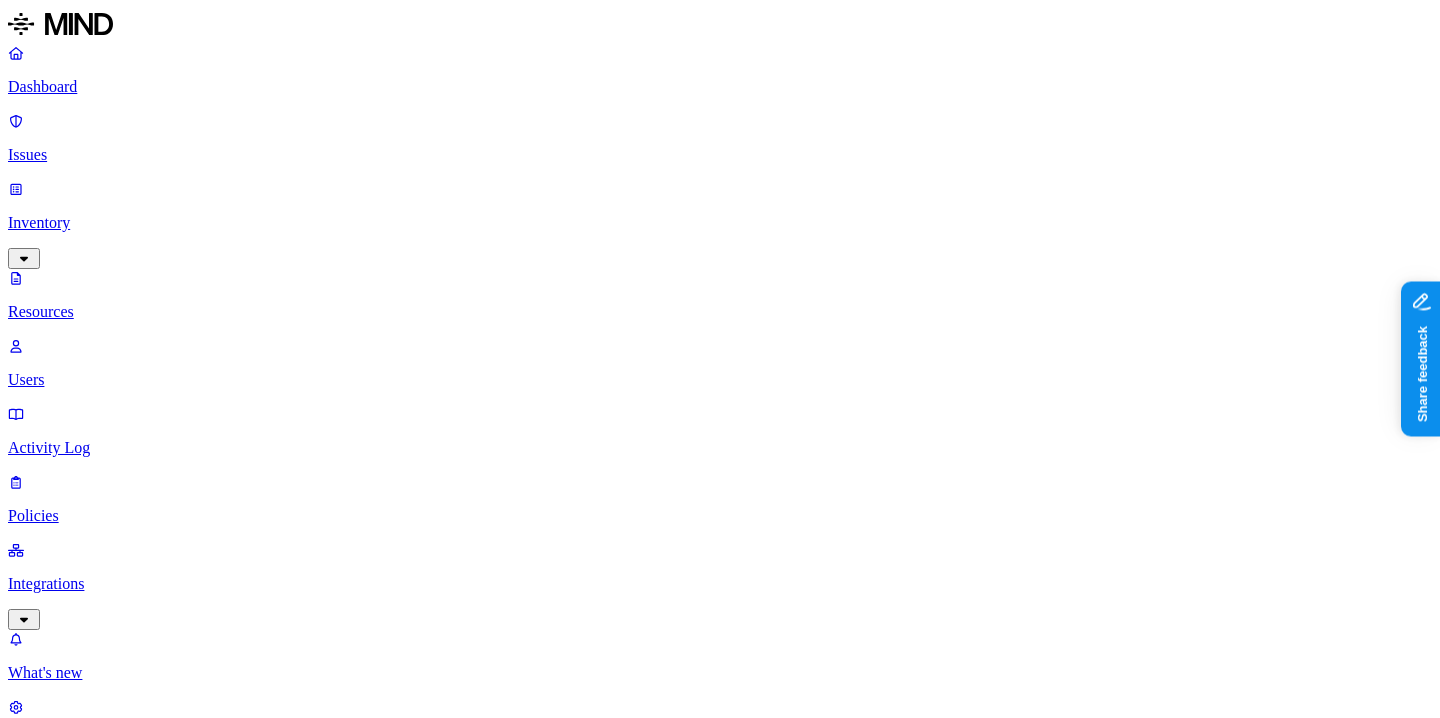 click on "Kind File type Classification Category Data types Accessible Last access Drive name Encrypted" at bounding box center (720, 1143) 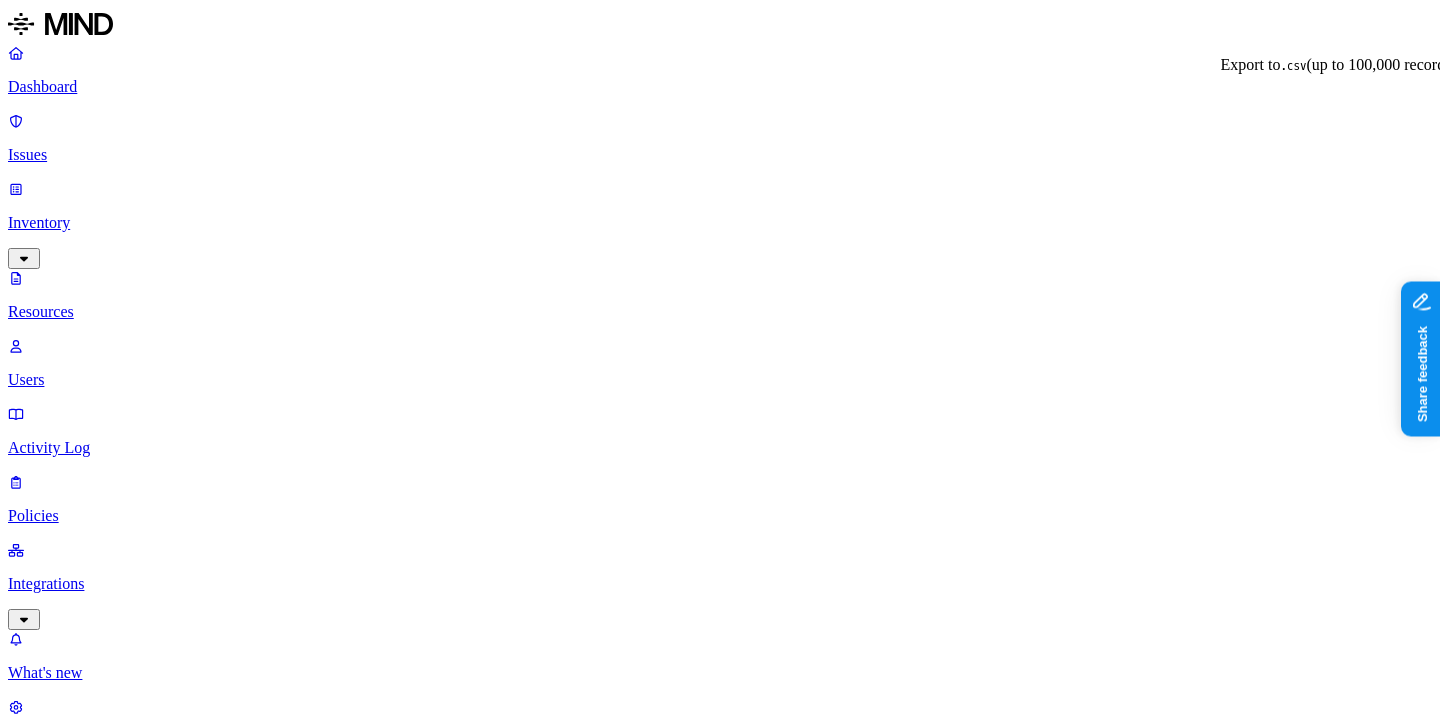 click at bounding box center [85, 1297] 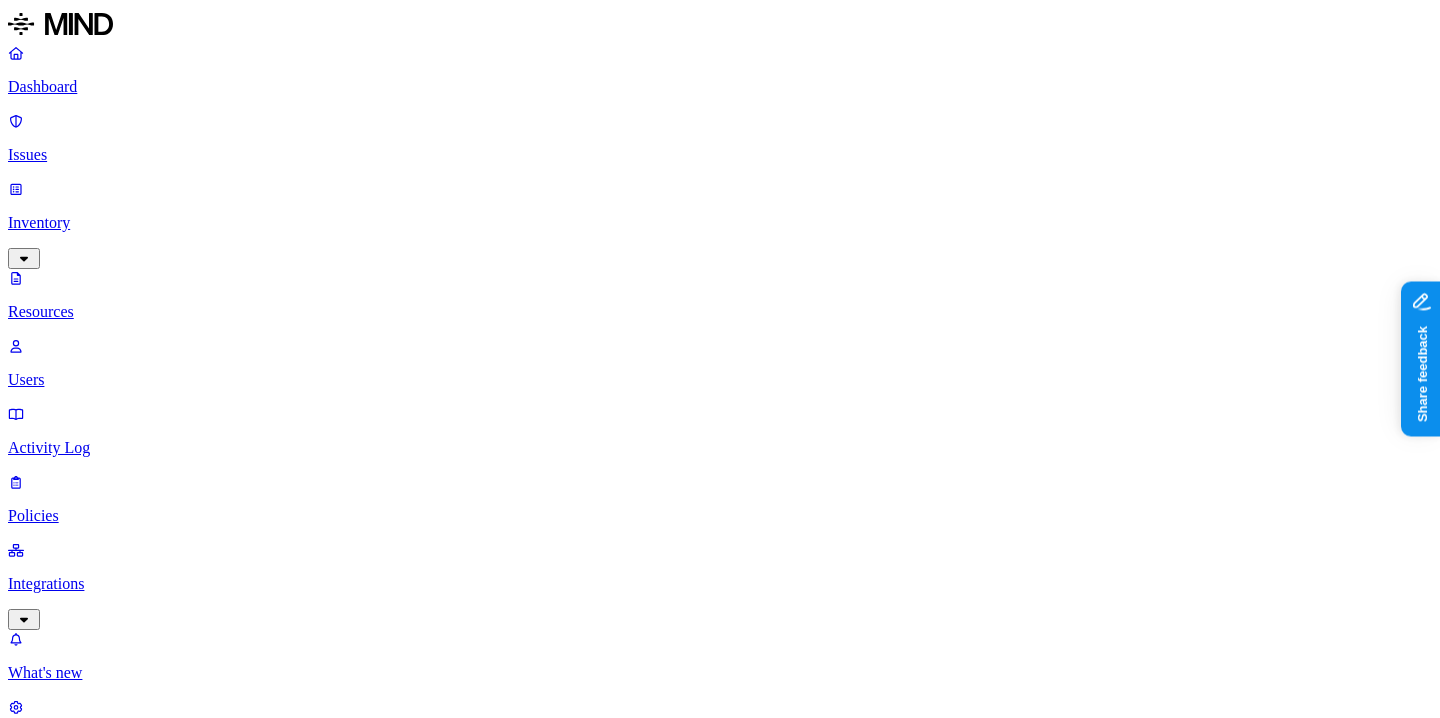 scroll, scrollTop: 0, scrollLeft: 0, axis: both 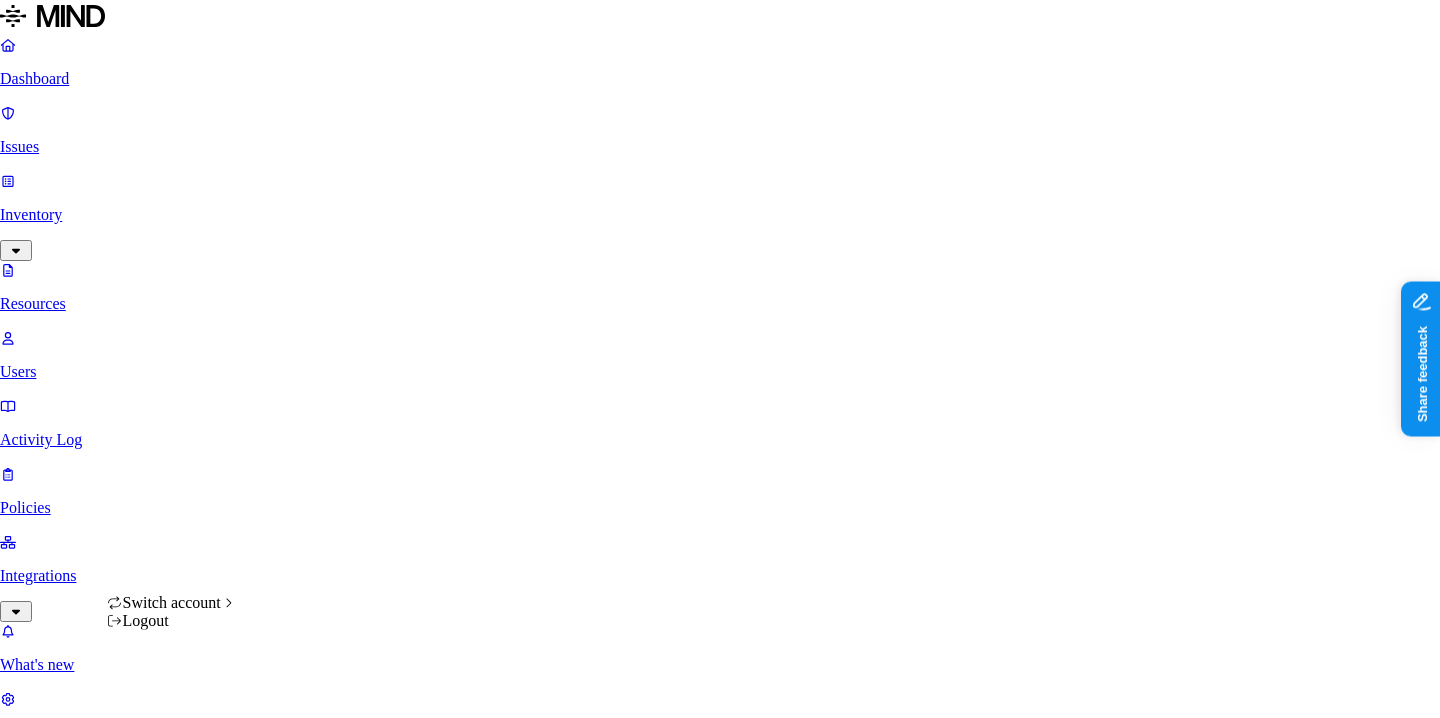 click on "Dashboard Issues Inventory Resources Users Activity Log Policies Integrations What's new 1 Settings Itai Schwartz APTIM Resources Kind File type Classification Category Data types :  Password Accessible Last access Drive name Encrypted 3,287 Resources Kind Resource Classification Category Accessible Last access time Full path Captura de pantalla 2025-06-30 090427.png Secrets 1 – Internal 1 Jun 30, 2025, 10:04 AM Rojas Rincon, Jose L/Pictures/Screenshots Diagnostic.txt Secrets 1 – Internal 3 Jun 27, 2025, 11:58 AM Henderson, Joseph/JLH FILES - OneDrive/5 - OPTIMOOR/3771/Calculations/Optimoor Calculations/RDO/LR1_BE Diagnostic.txt Secrets 1 – Internal 3 Jun 27, 2025, 11:57 AM Henderson, Joseph/JLH FILES - OneDrive/5 - OPTIMOOR/3771/Calculations/Optimoor Calculations METADATA Secrets 1 – Internal 3 Jun 25, 2025, 07:43 PM Safwat, Amr/Camile/opto22_temp/Opto22_python/python/.venv/Lib/site-packages/mysql_connector_python-9.3.0.dist-info PROTOCOLOS INSTRUMENTACIÓN PARTE 4.pdf Secrets 1 – 1 1 –" at bounding box center (720, 7050) 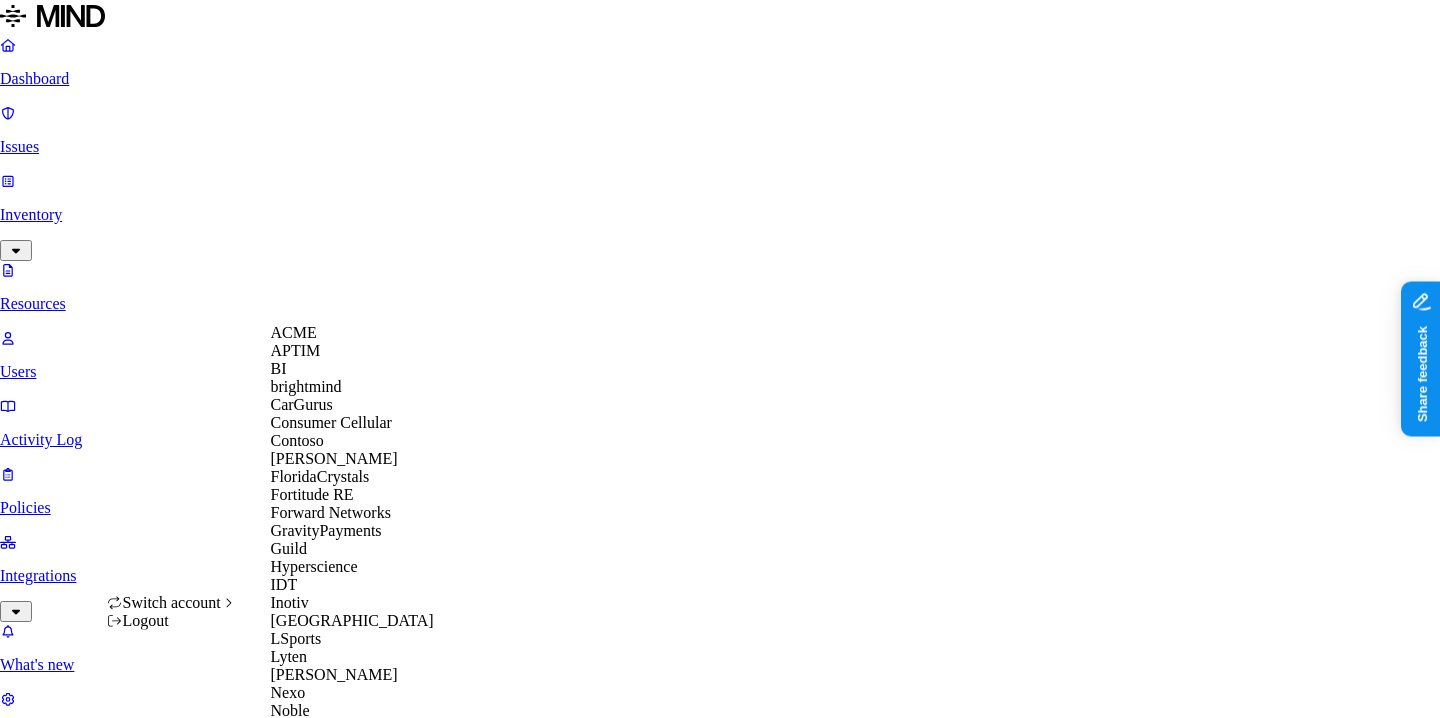 scroll, scrollTop: 694, scrollLeft: 0, axis: vertical 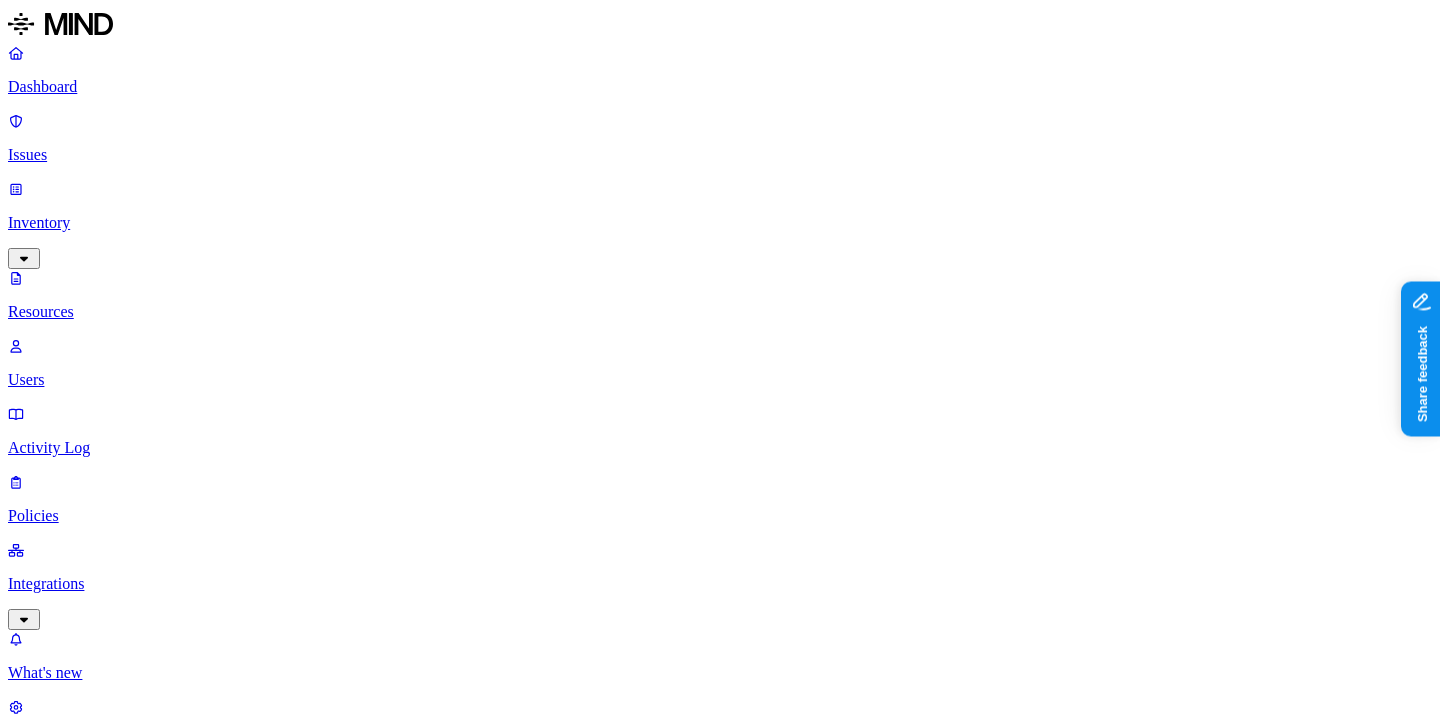 click on "Secrets 1" at bounding box center (446, 1705) 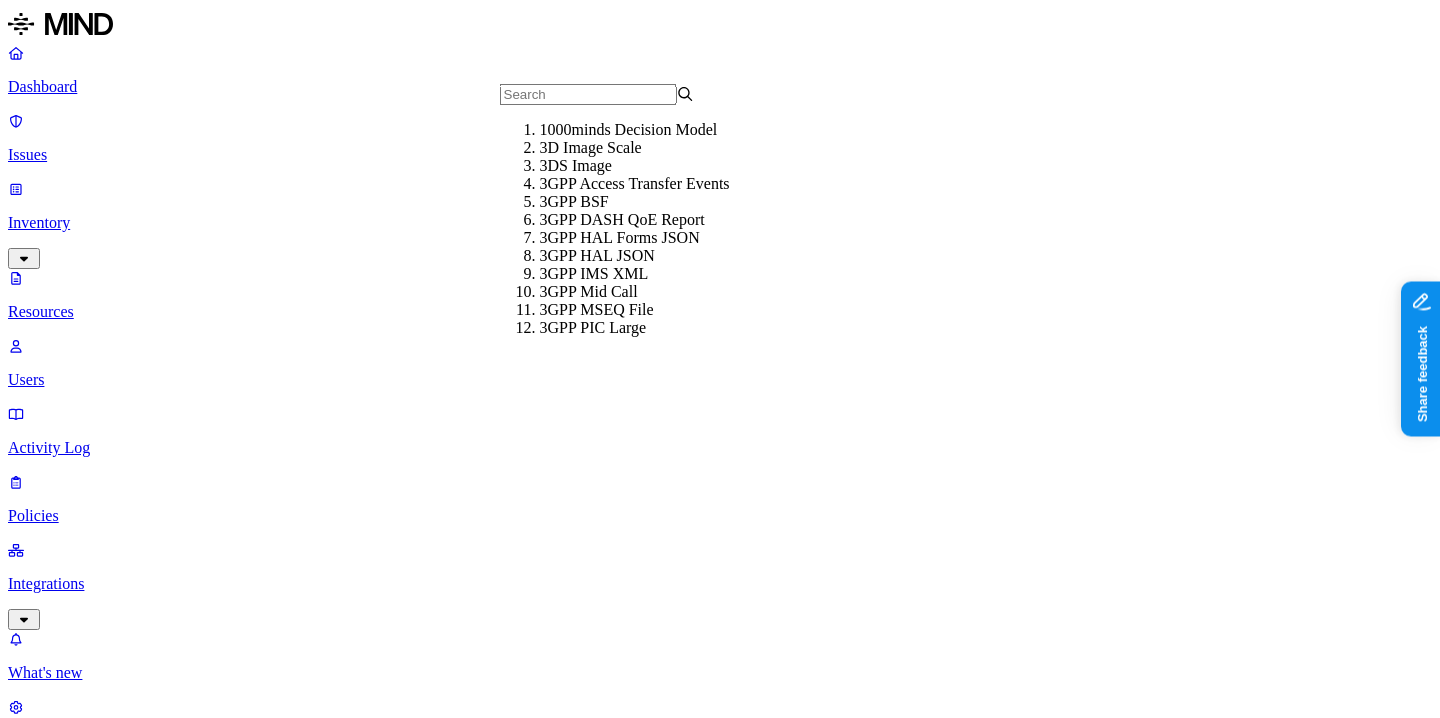 click on "Classification" at bounding box center (55, 1111) 